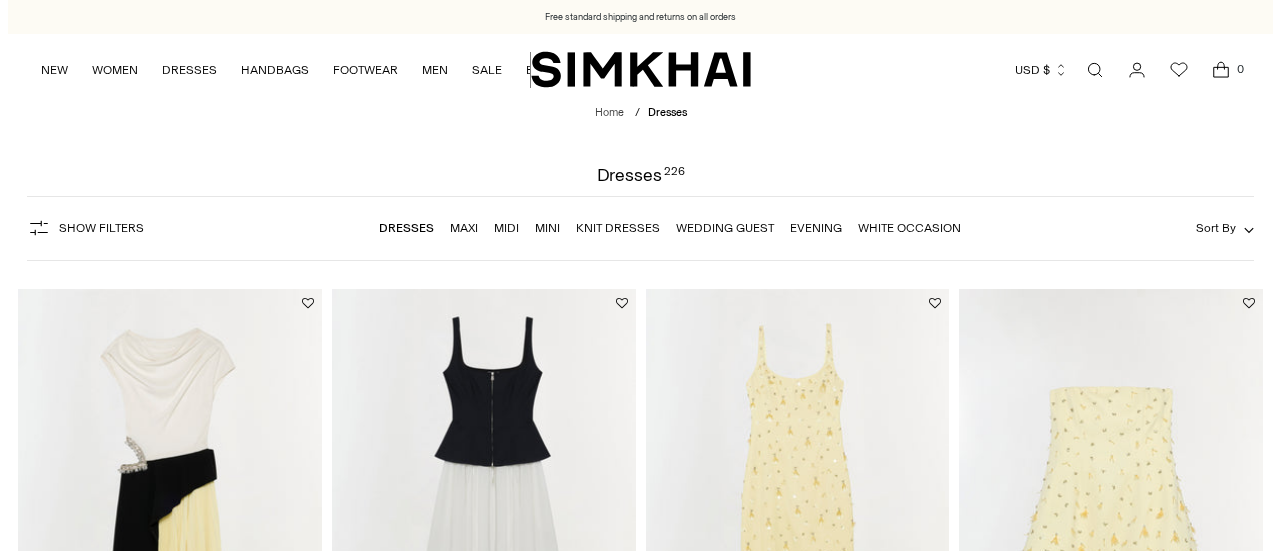 scroll, scrollTop: 0, scrollLeft: 0, axis: both 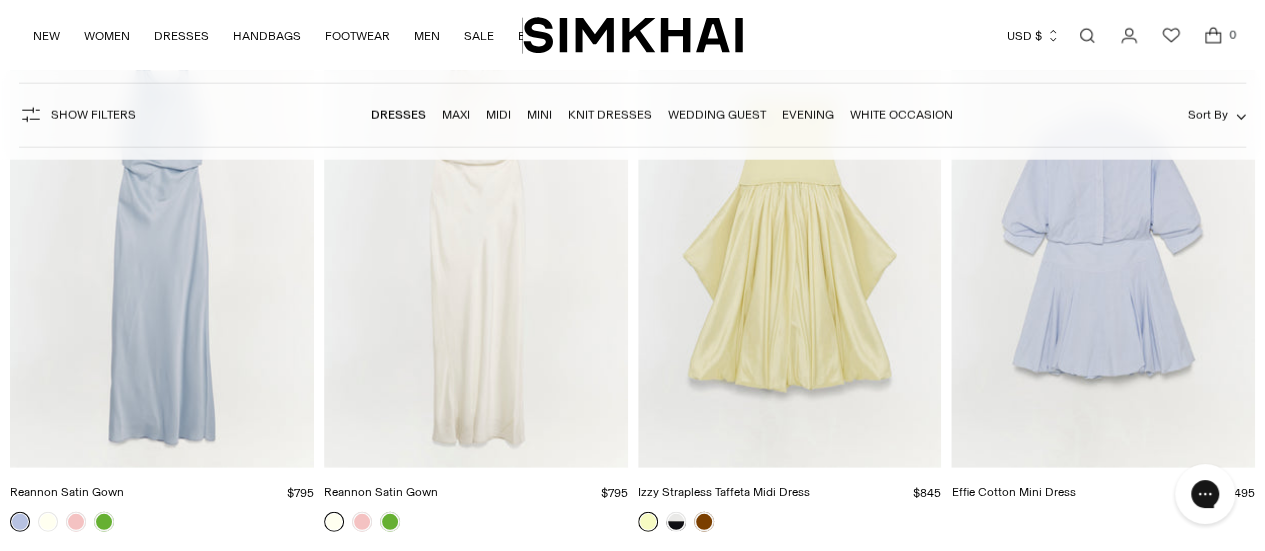 click on "Show Filters" at bounding box center (93, 115) 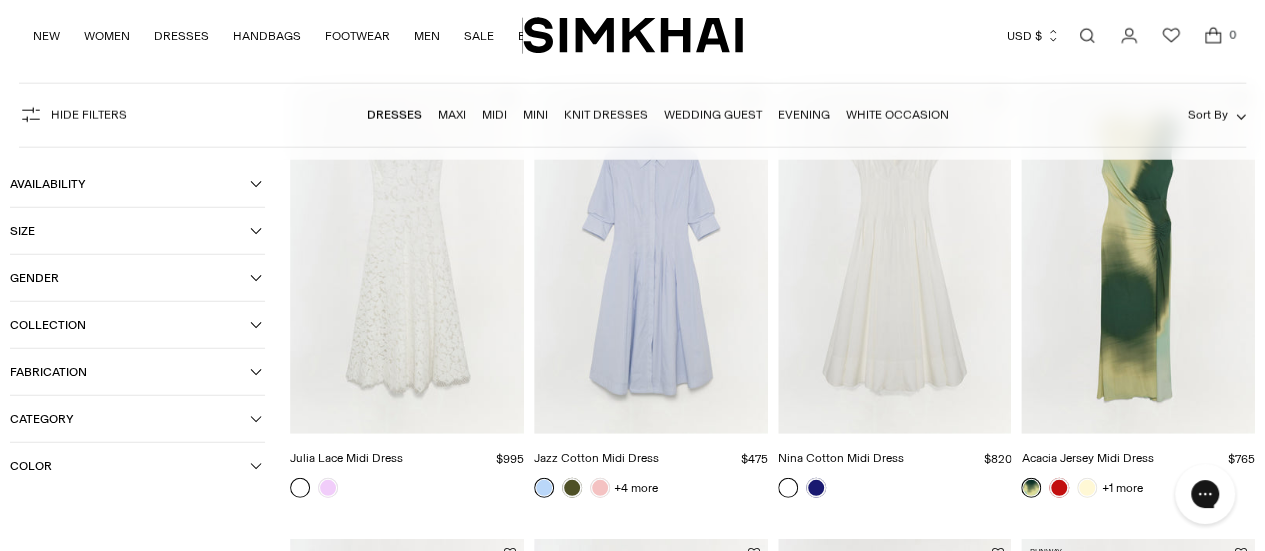 click on "Color" at bounding box center (137, 465) 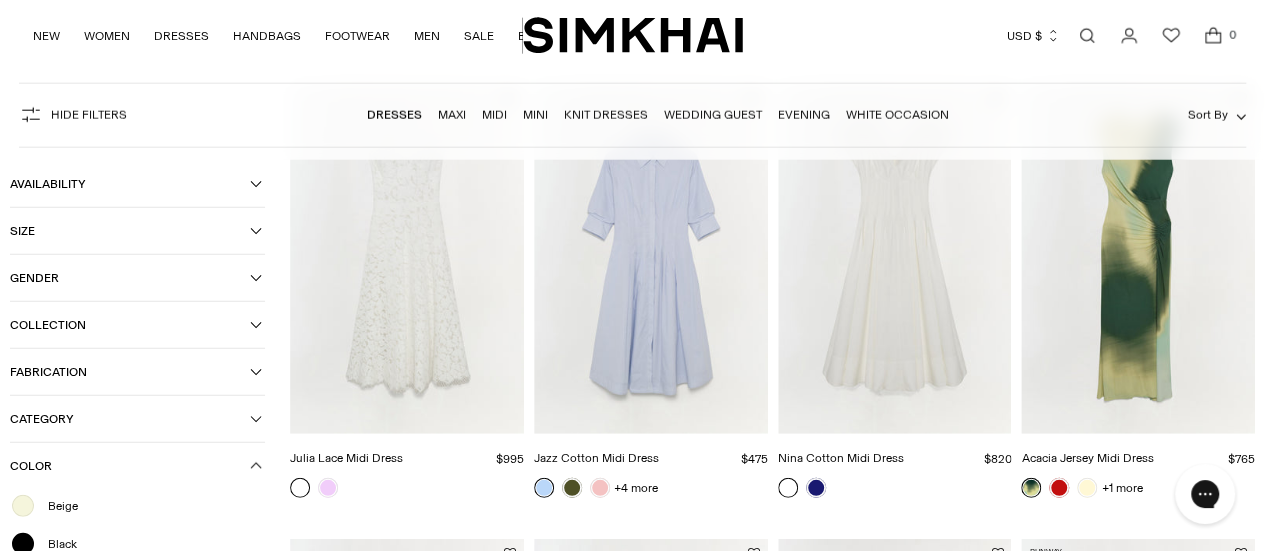 click on "Black" at bounding box center (56, 543) 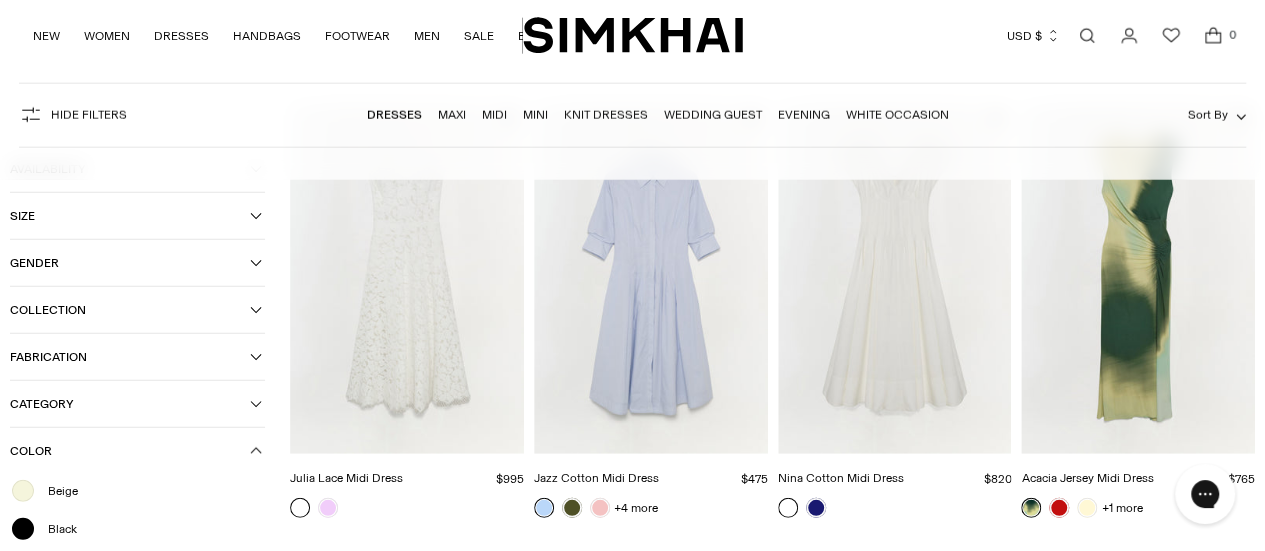 scroll, scrollTop: 2519, scrollLeft: 0, axis: vertical 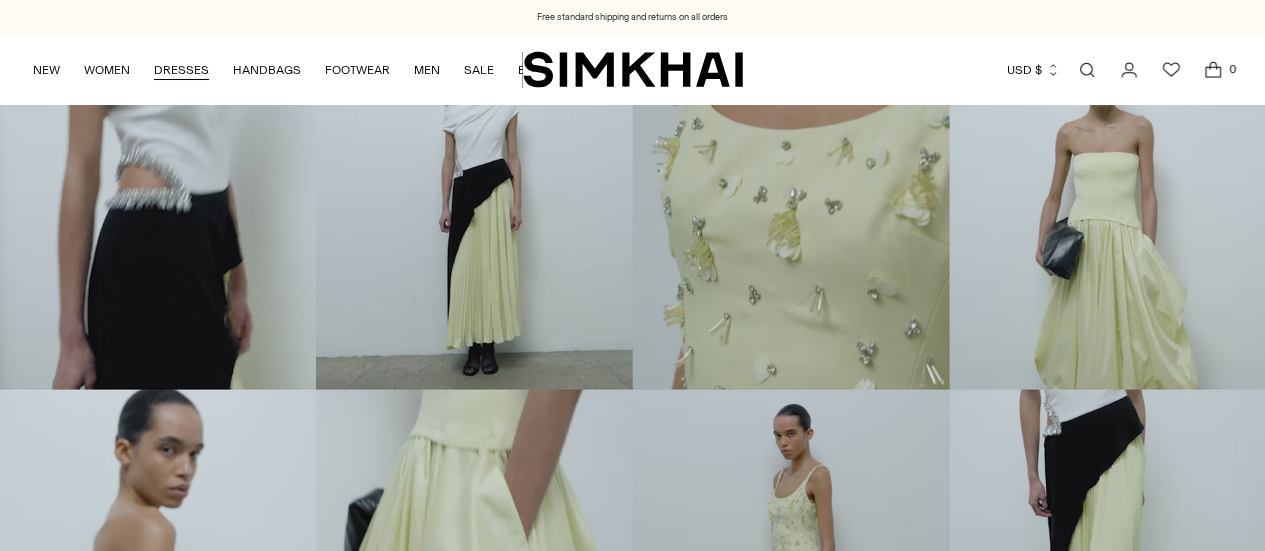 click on "DRESSES" at bounding box center (181, 70) 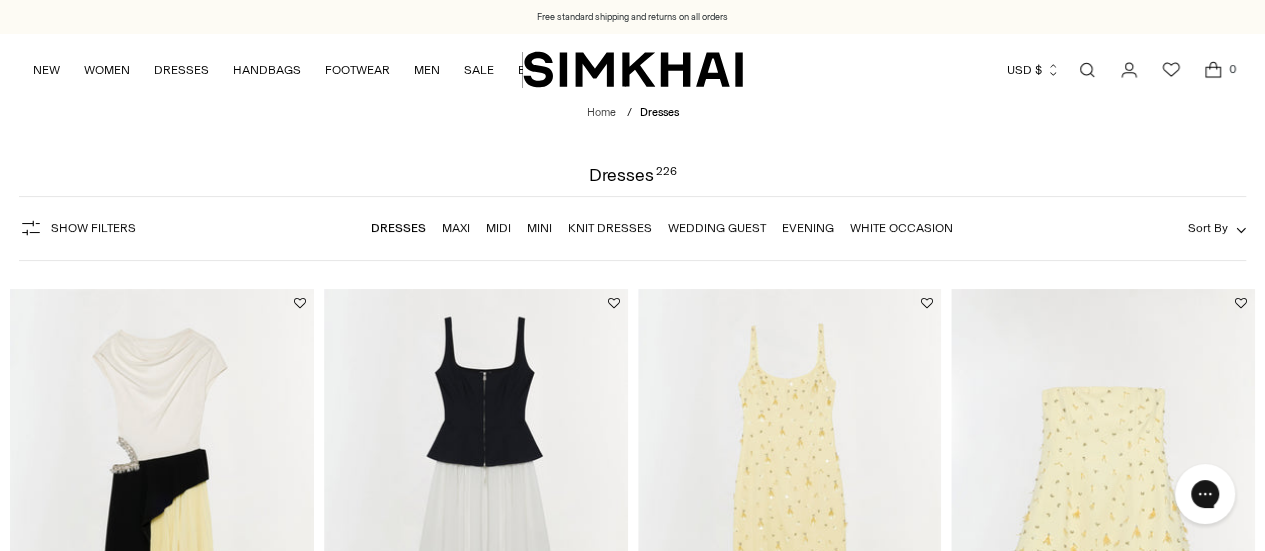 scroll, scrollTop: 0, scrollLeft: 0, axis: both 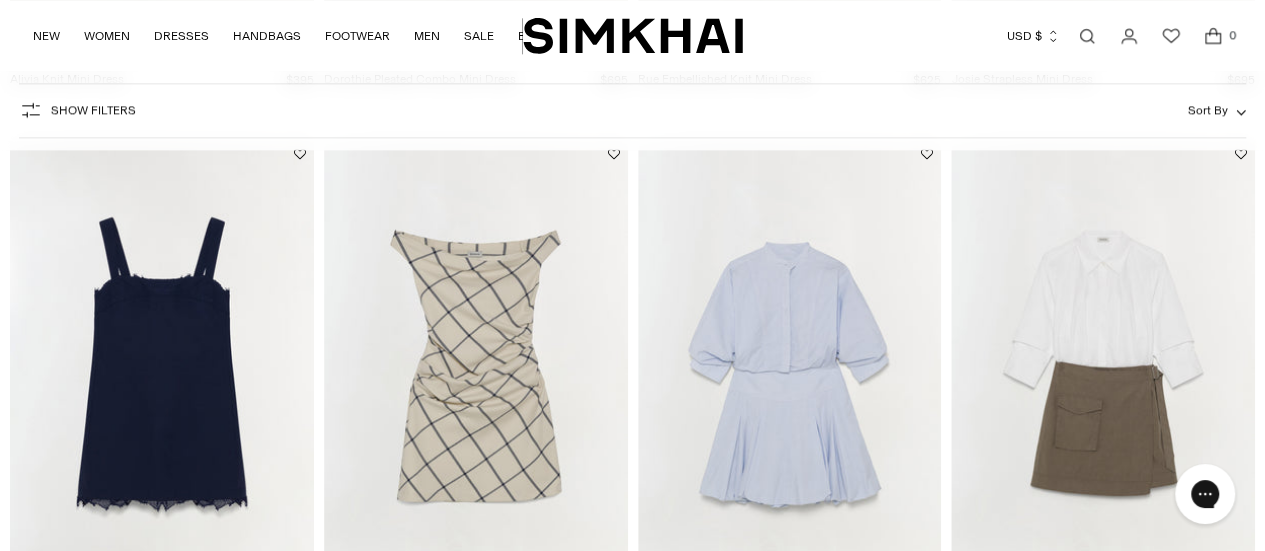 click at bounding box center (0, 0) 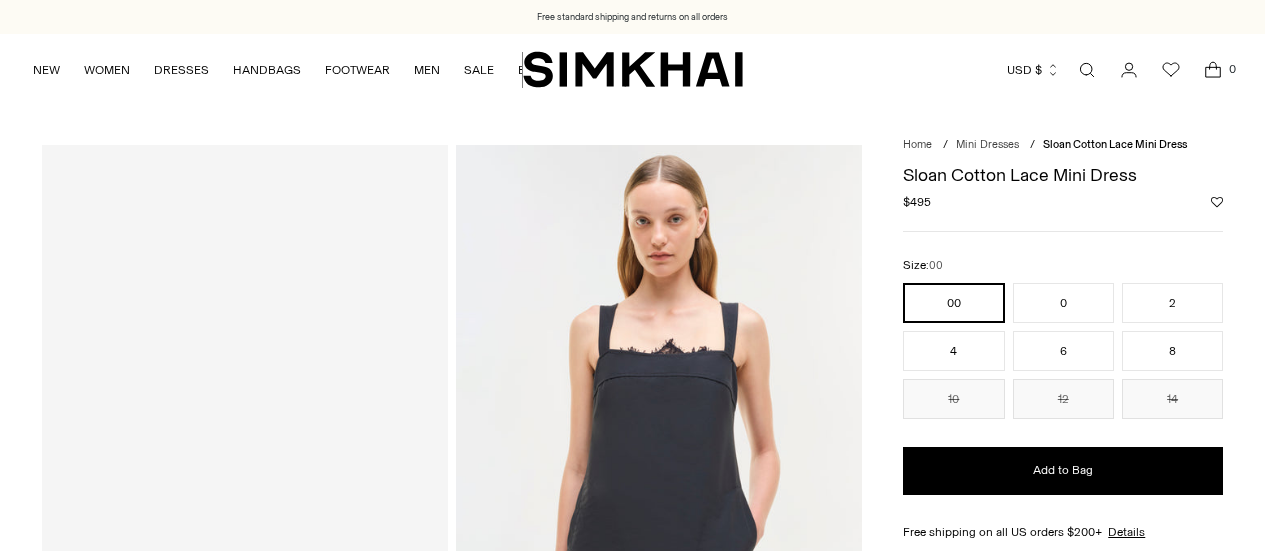 scroll, scrollTop: 0, scrollLeft: 0, axis: both 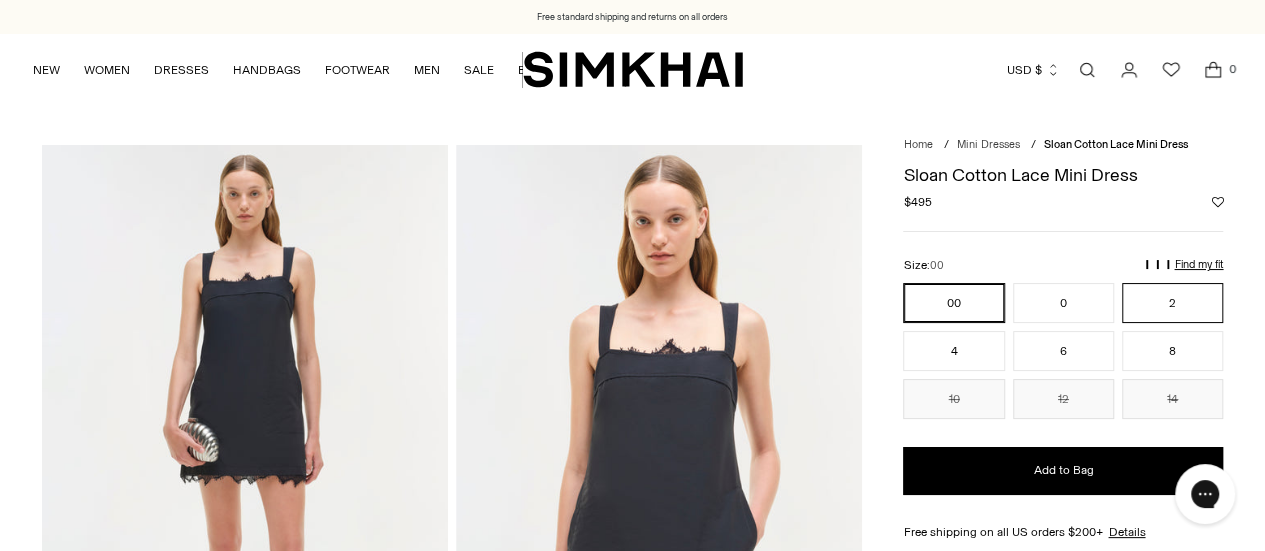 click on "2" at bounding box center (1172, 303) 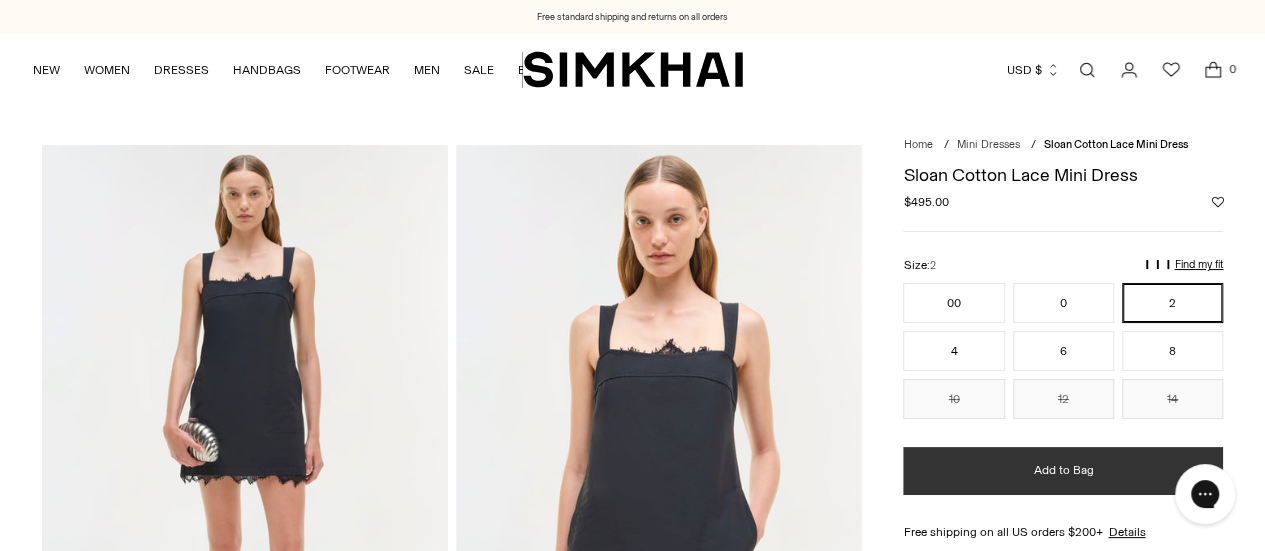 click on "Add to Bag" at bounding box center (1063, 471) 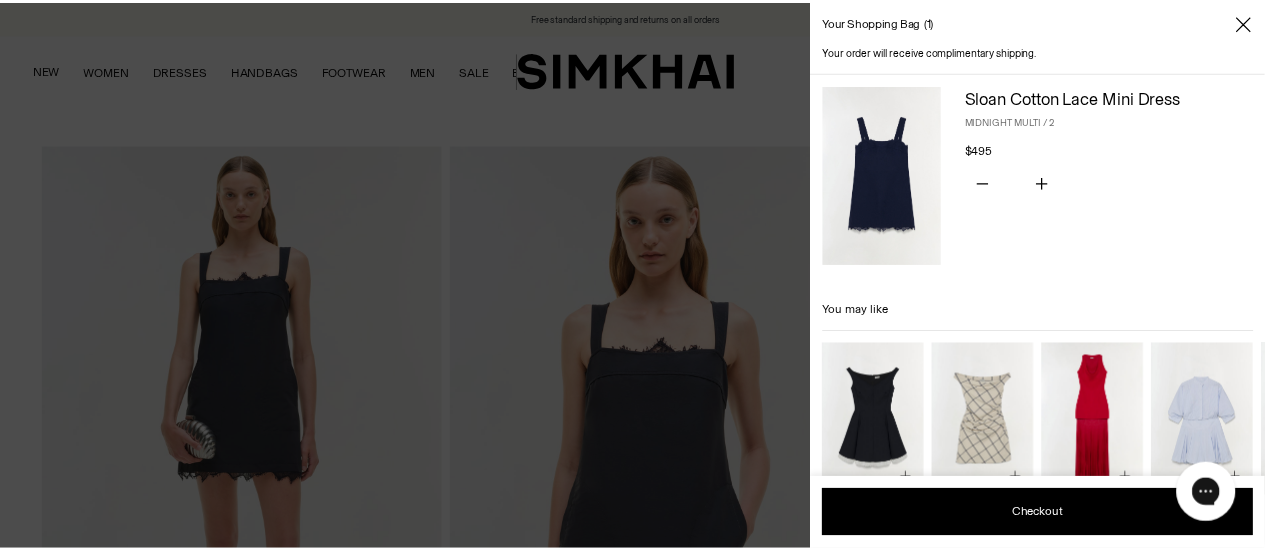 scroll, scrollTop: 42, scrollLeft: 0, axis: vertical 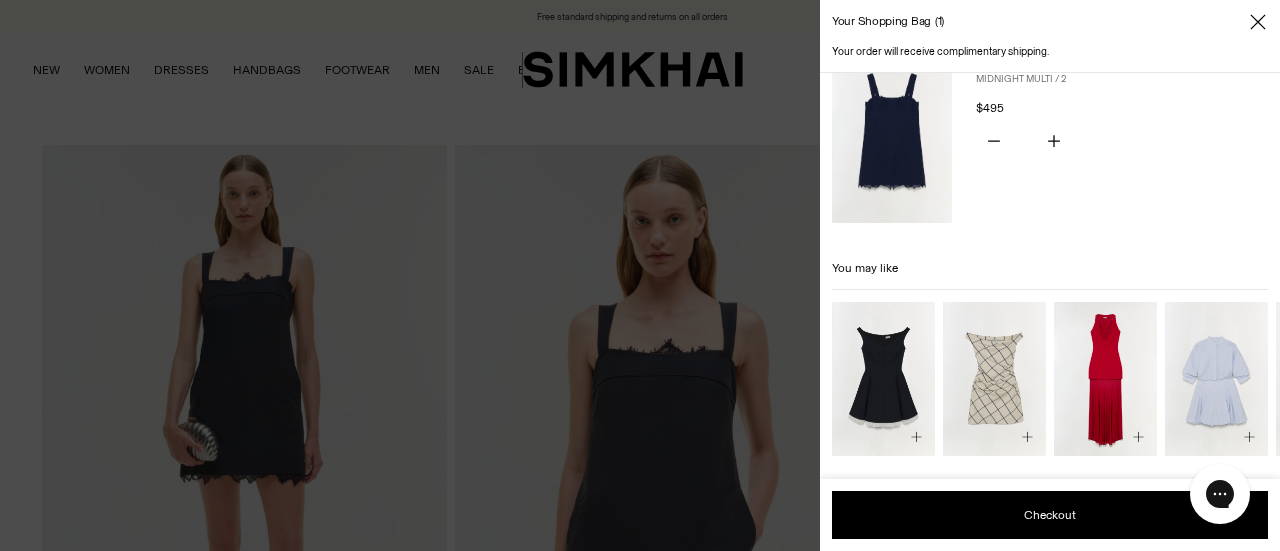 click at bounding box center (640, 275) 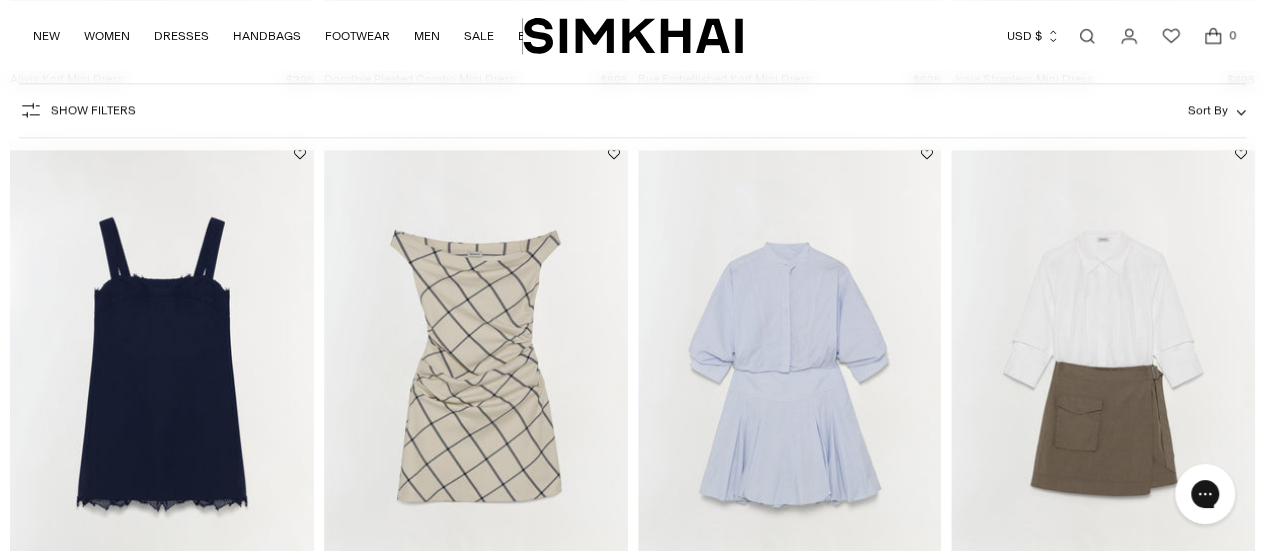 scroll, scrollTop: 0, scrollLeft: 0, axis: both 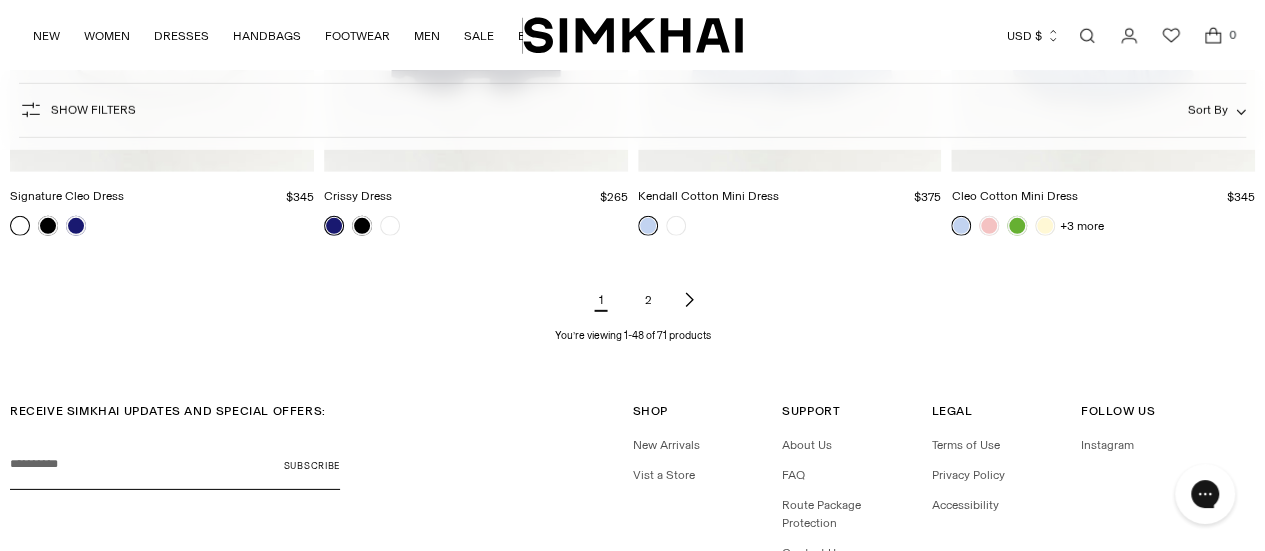 click 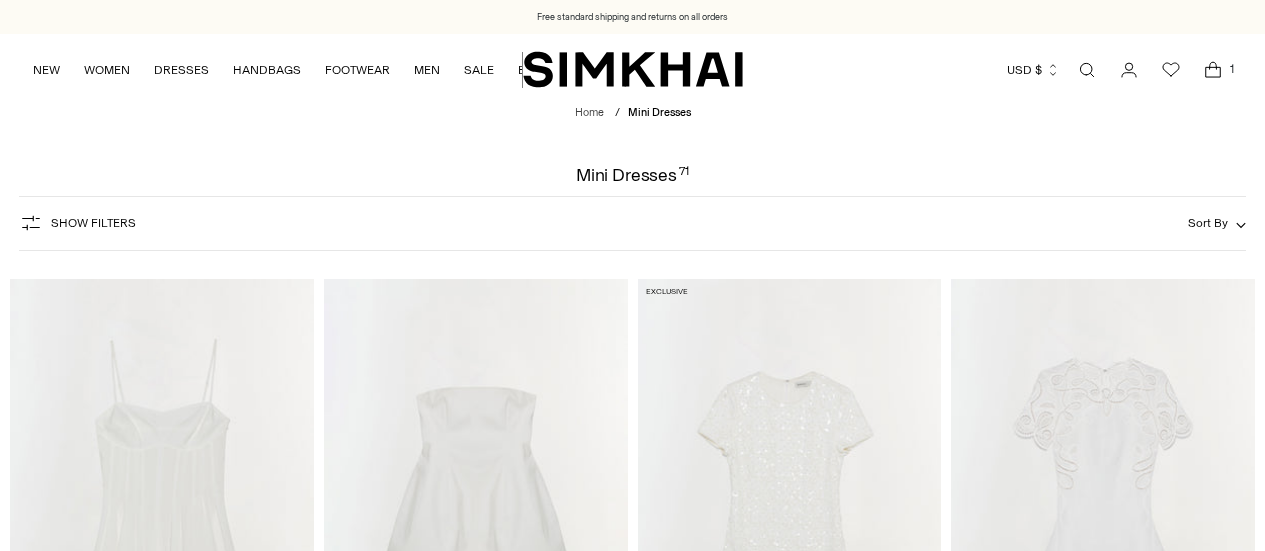 scroll, scrollTop: 0, scrollLeft: 0, axis: both 